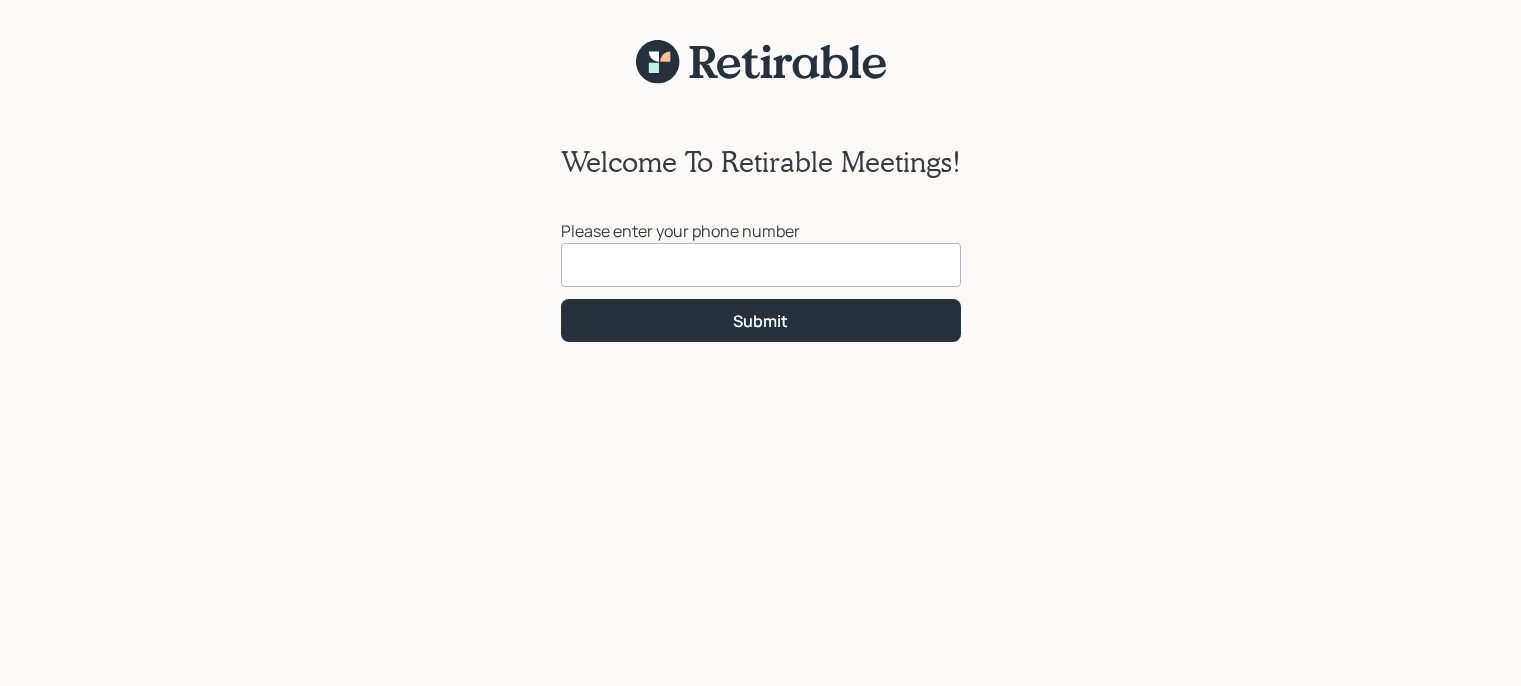 scroll, scrollTop: 0, scrollLeft: 0, axis: both 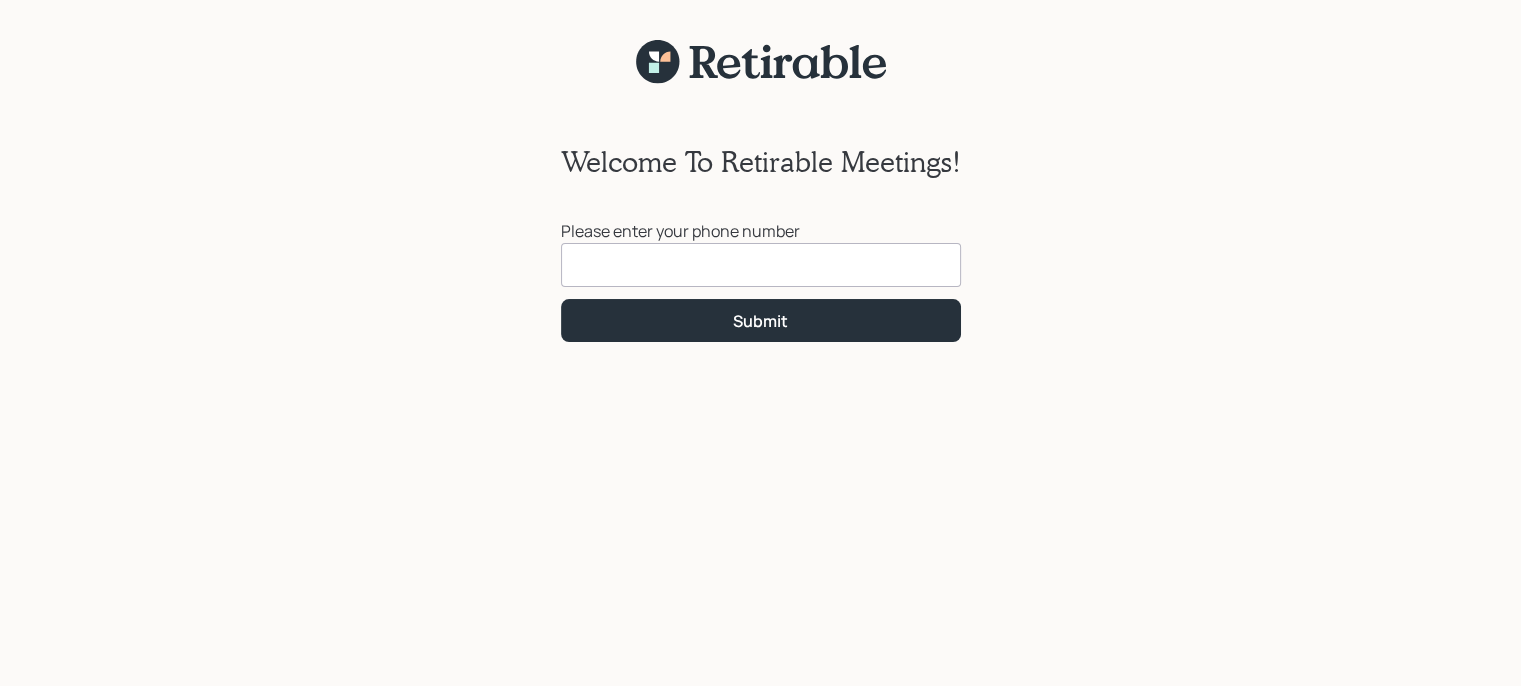 click at bounding box center (761, 265) 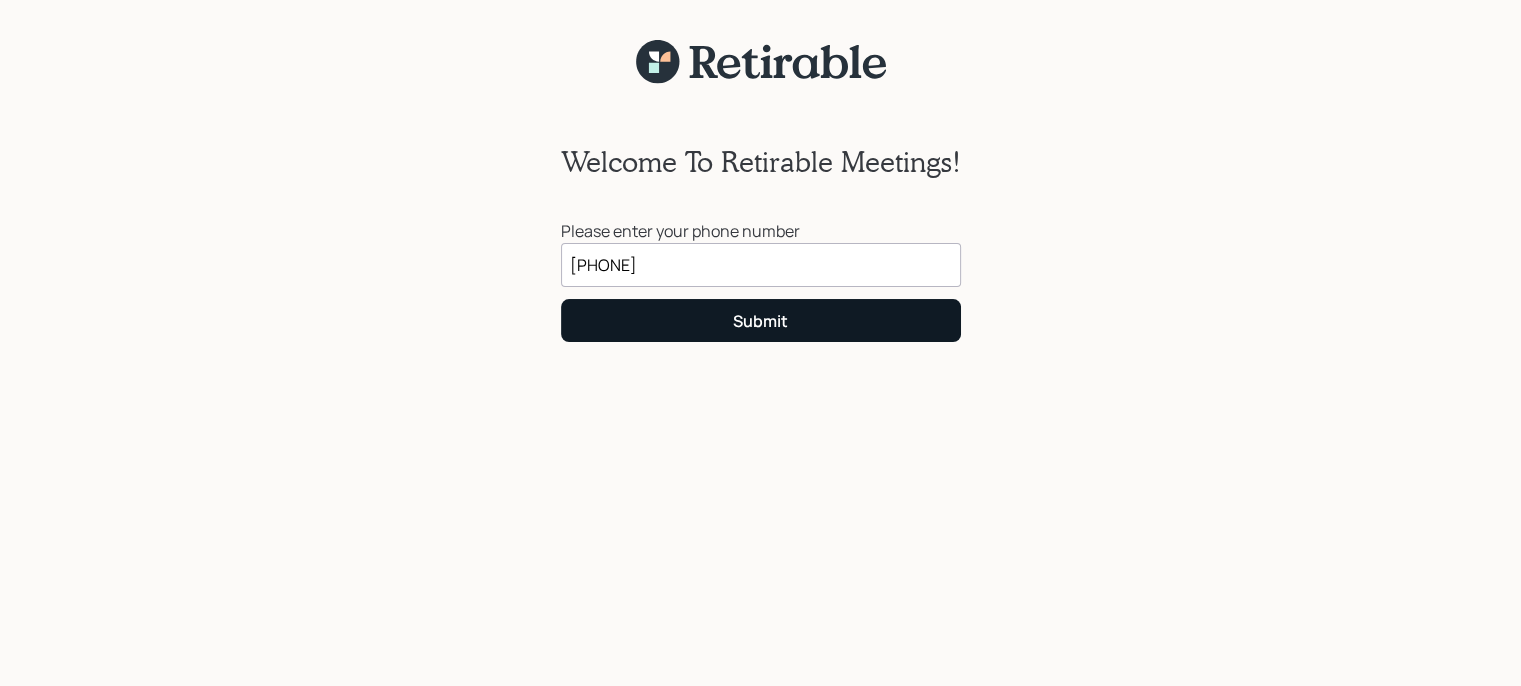 type on "[PHONE]" 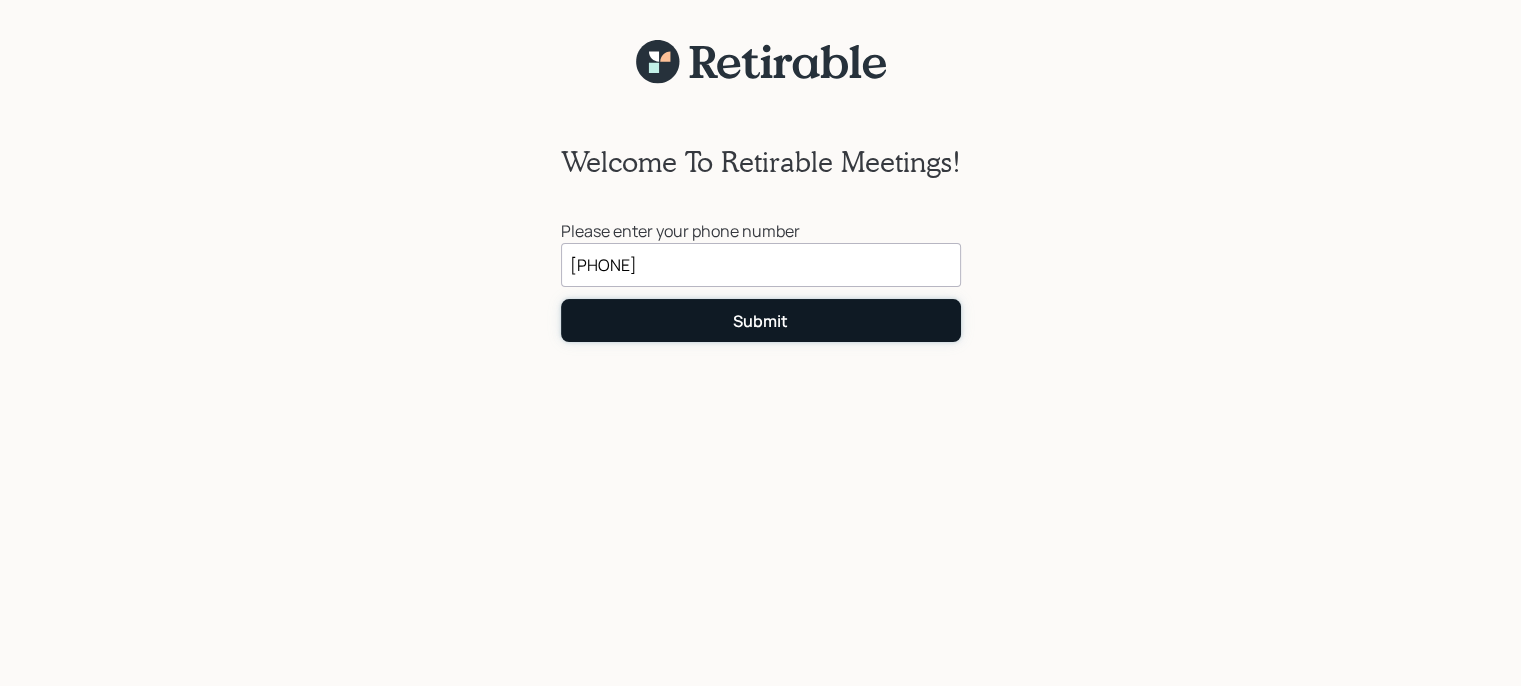 click on "Submit" at bounding box center [761, 320] 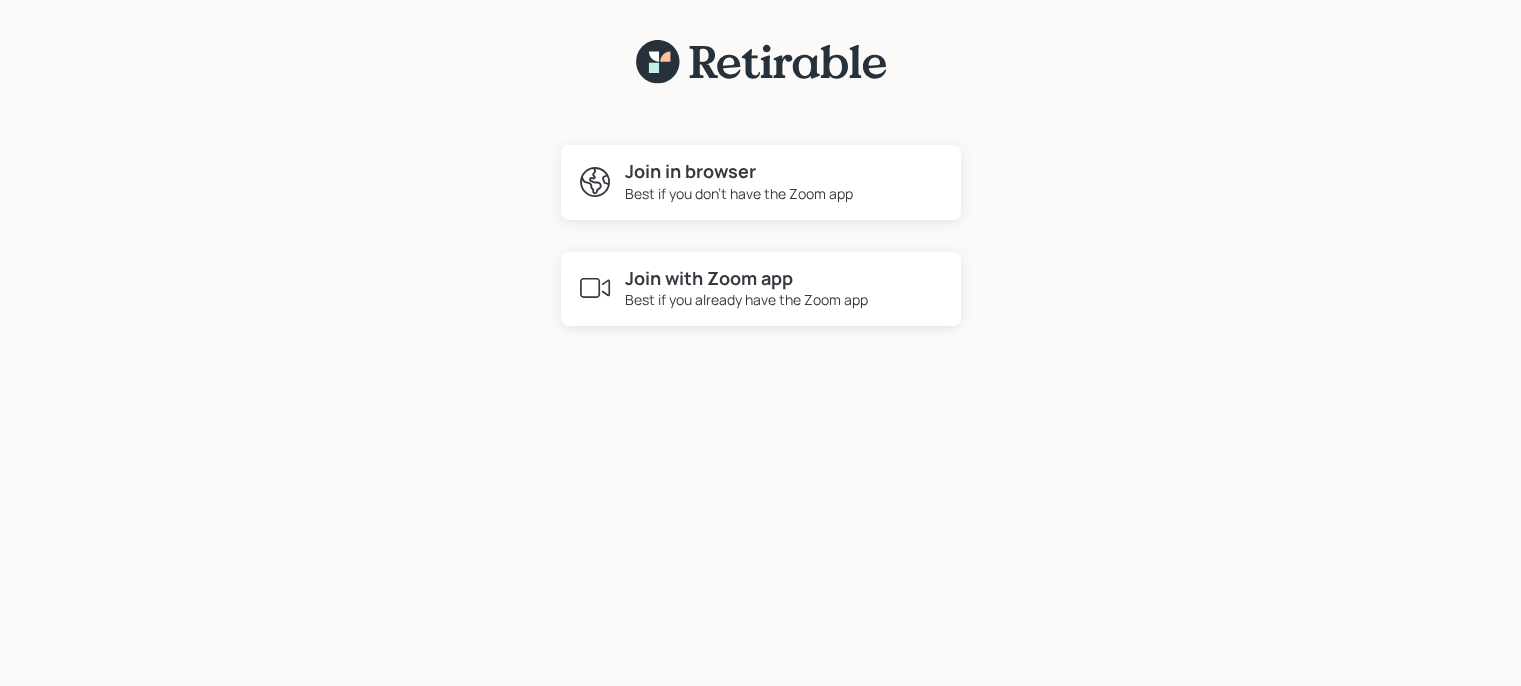 click on "Best if you already have the Zoom app" at bounding box center (746, 299) 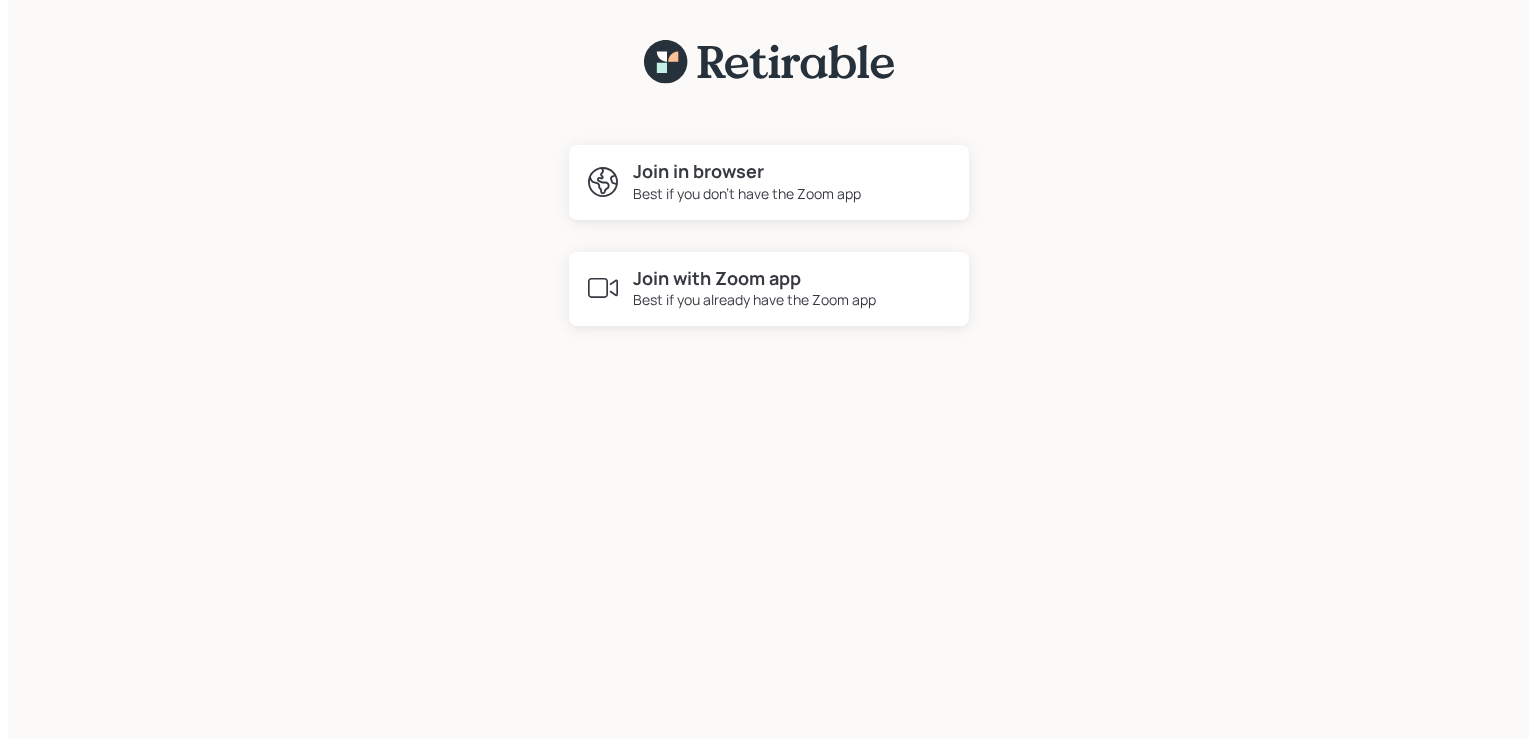 scroll, scrollTop: 0, scrollLeft: 0, axis: both 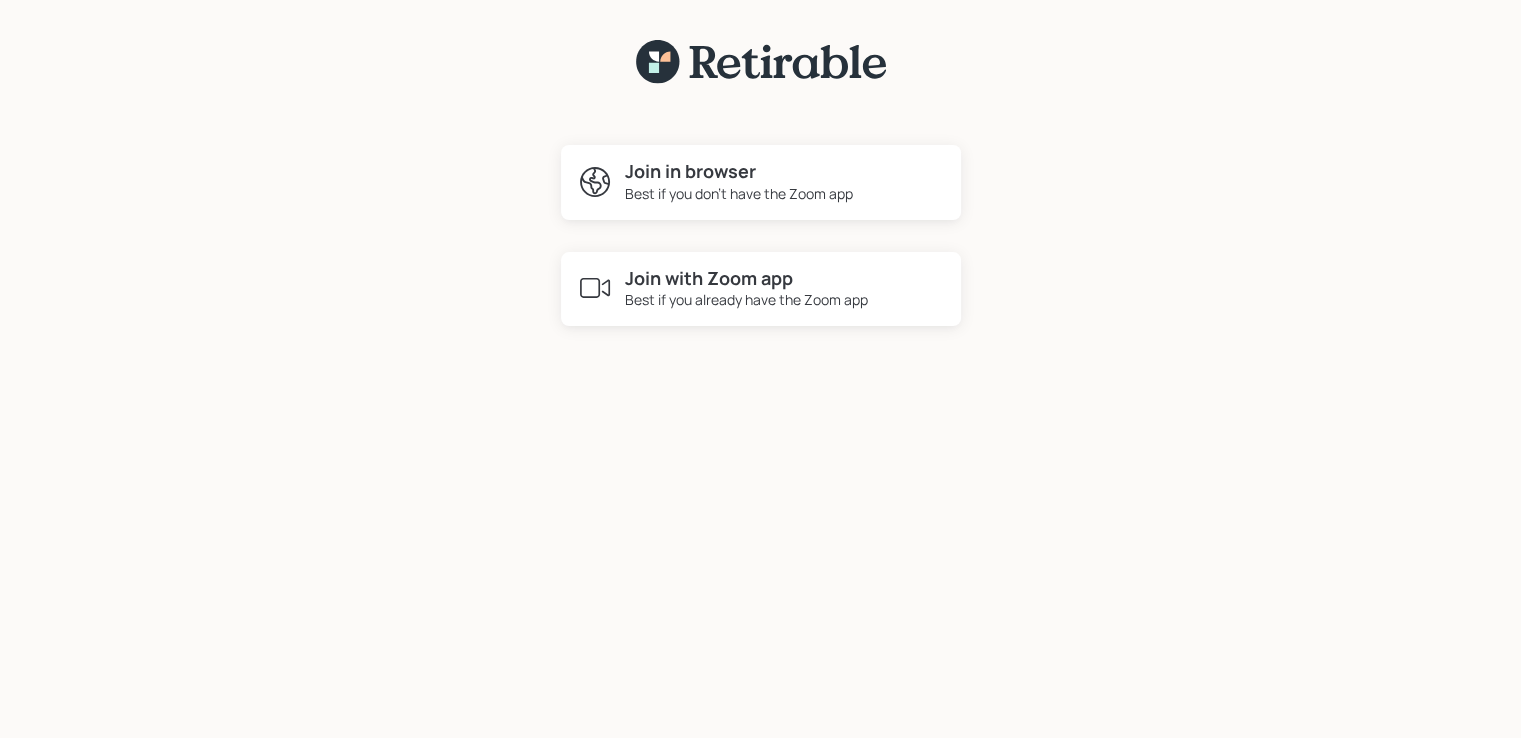 click on "Best if you don't have the Zoom app" at bounding box center [739, 193] 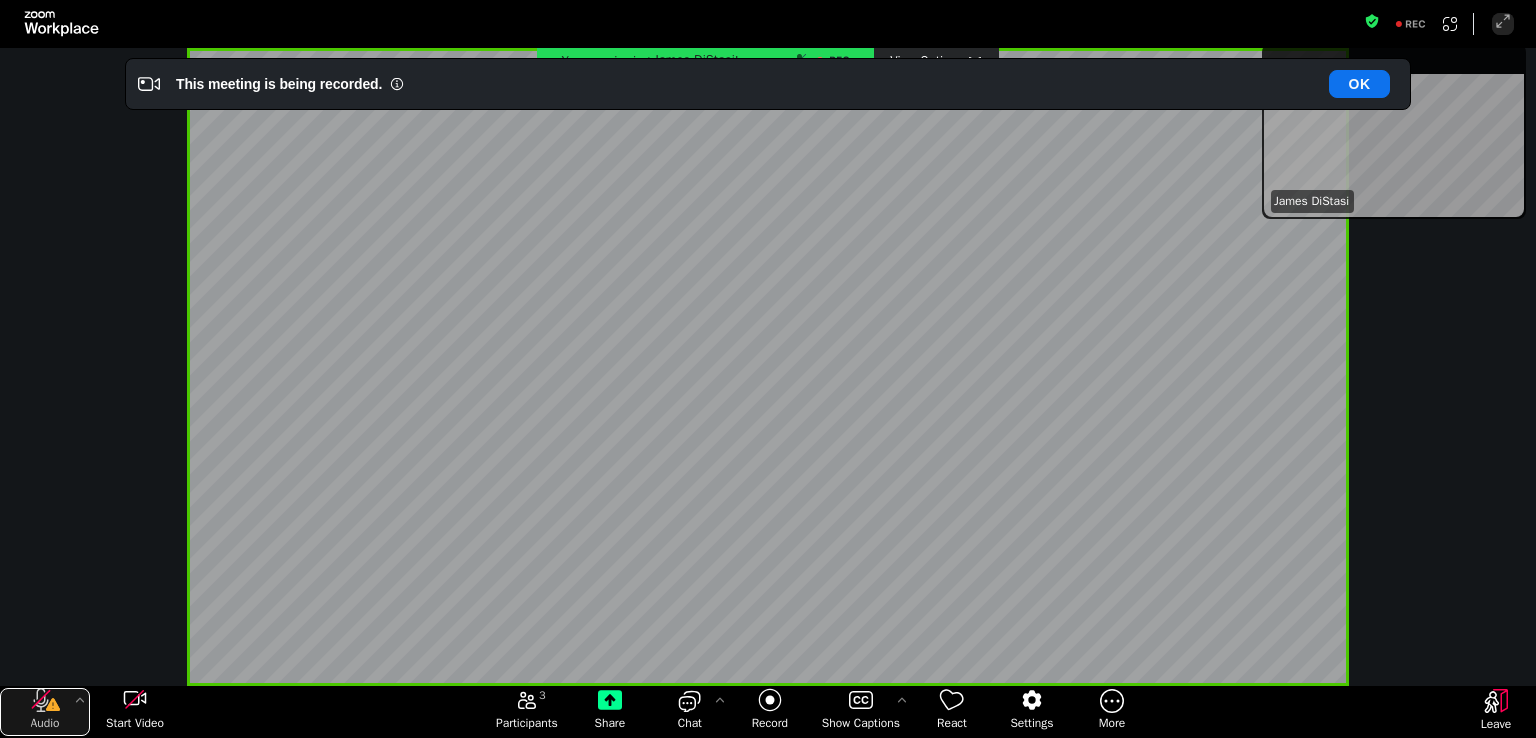 click 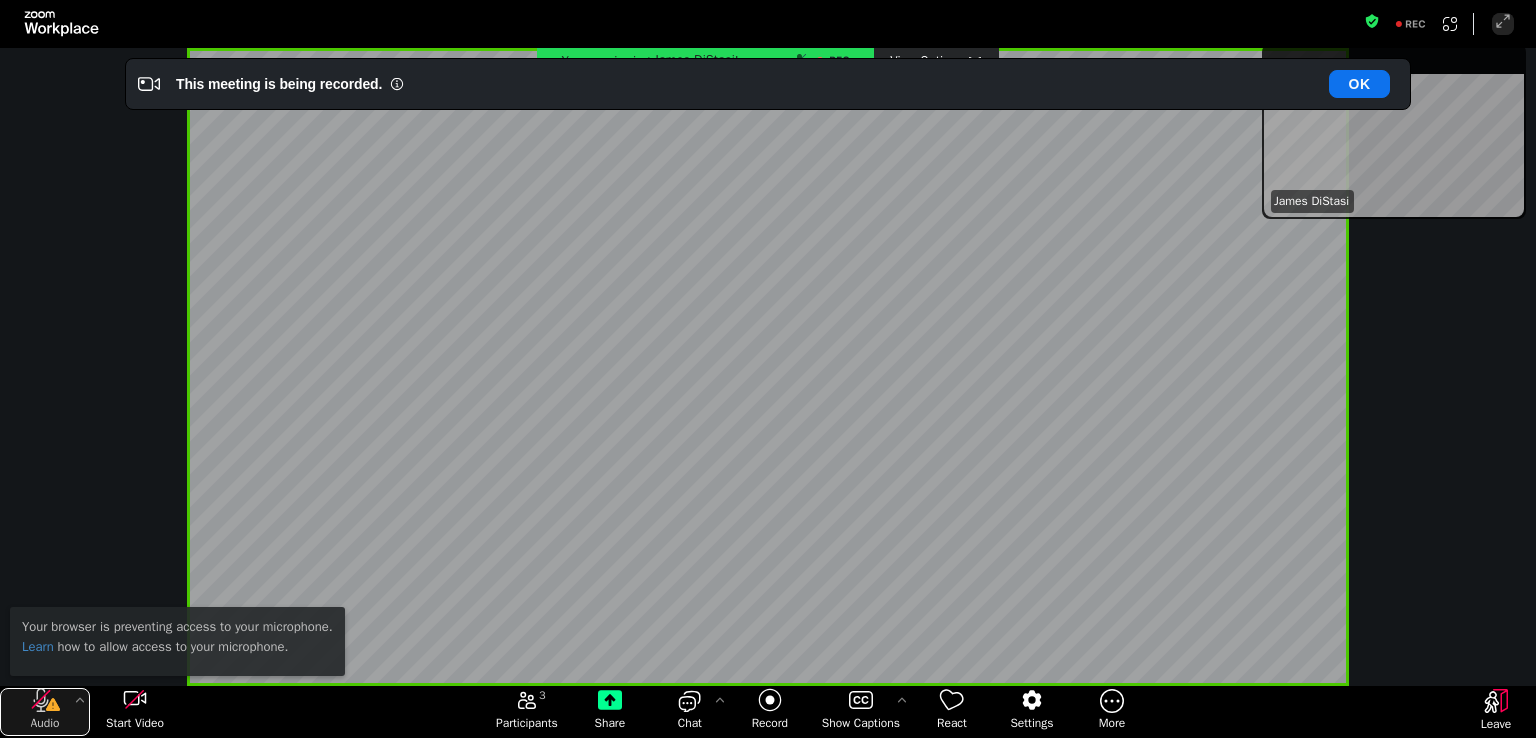 click 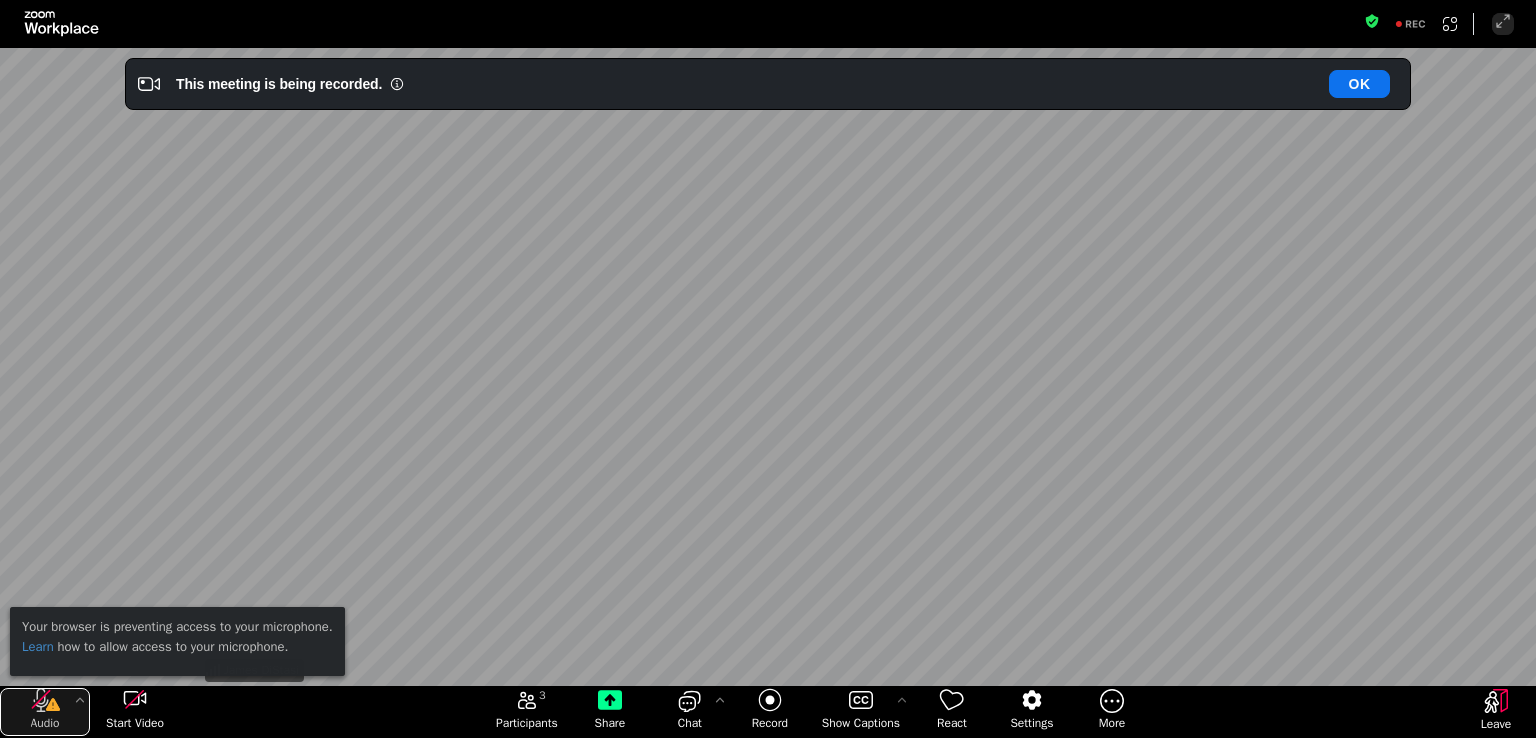 click 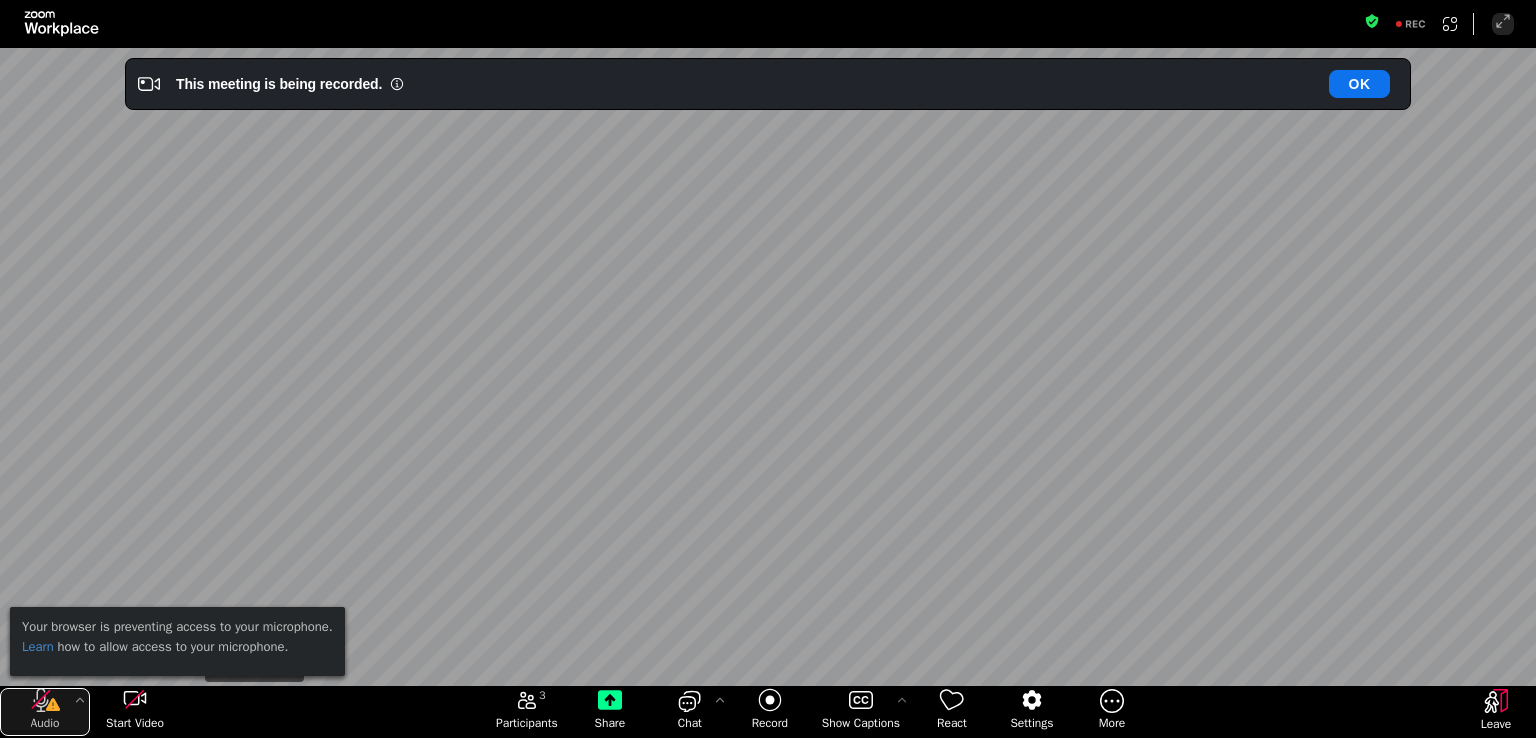 click 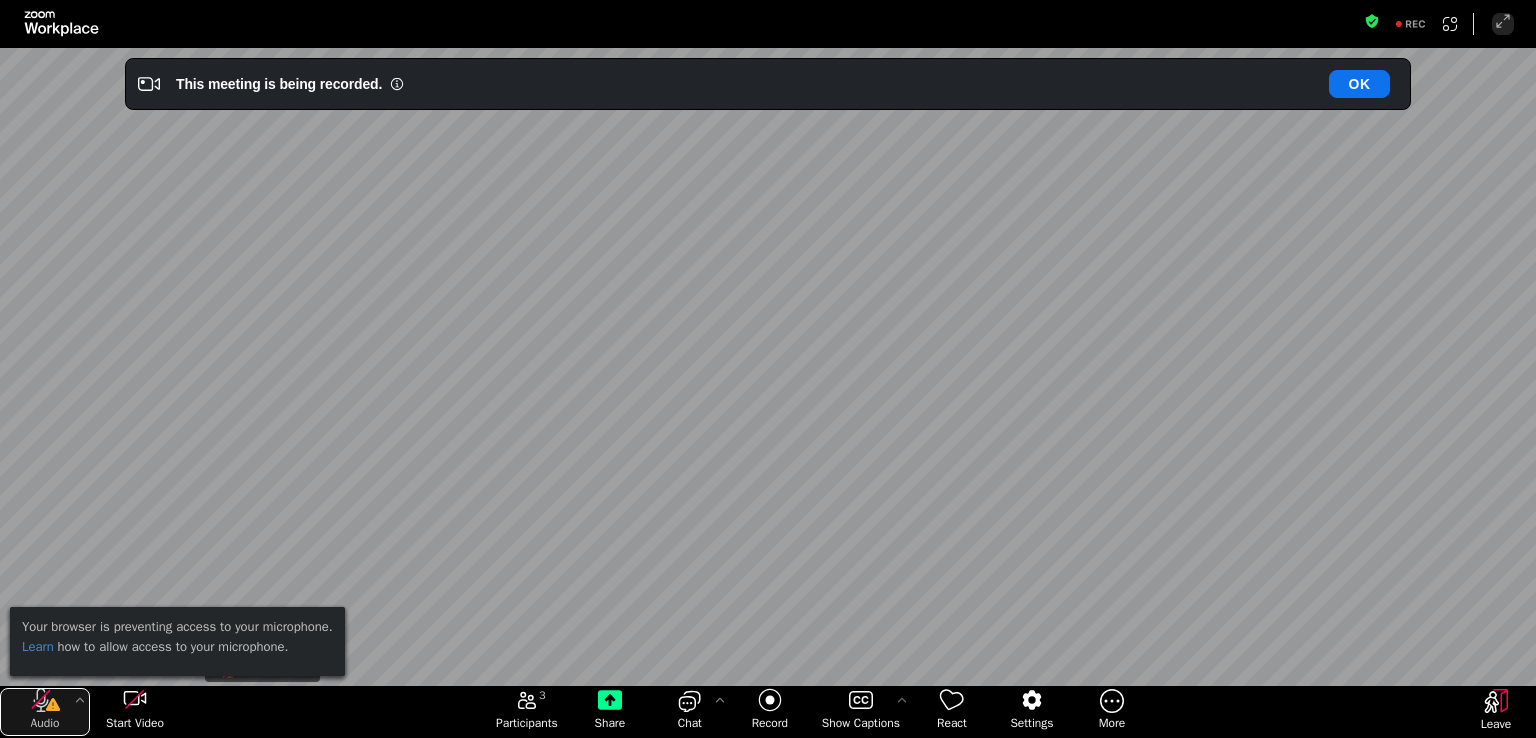 click 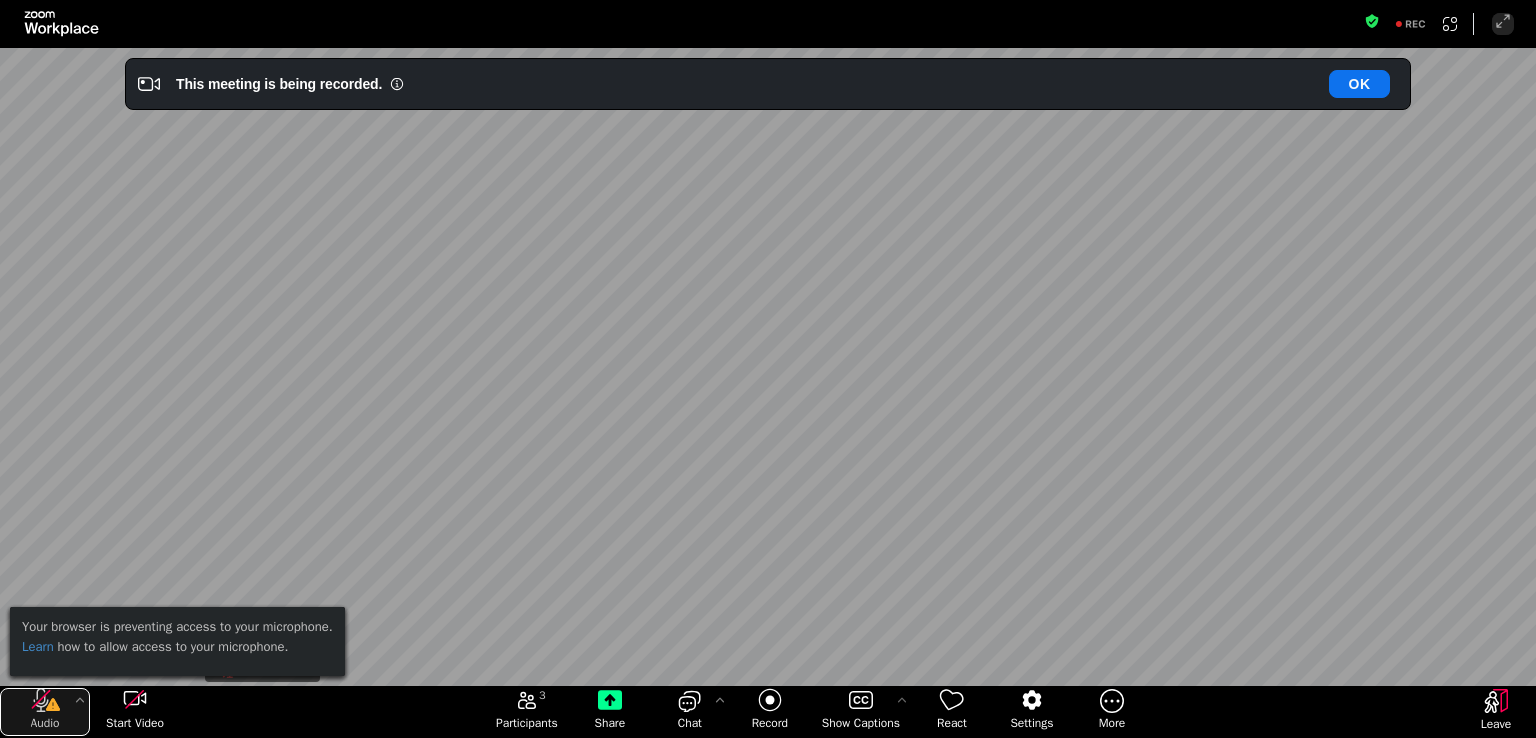 click 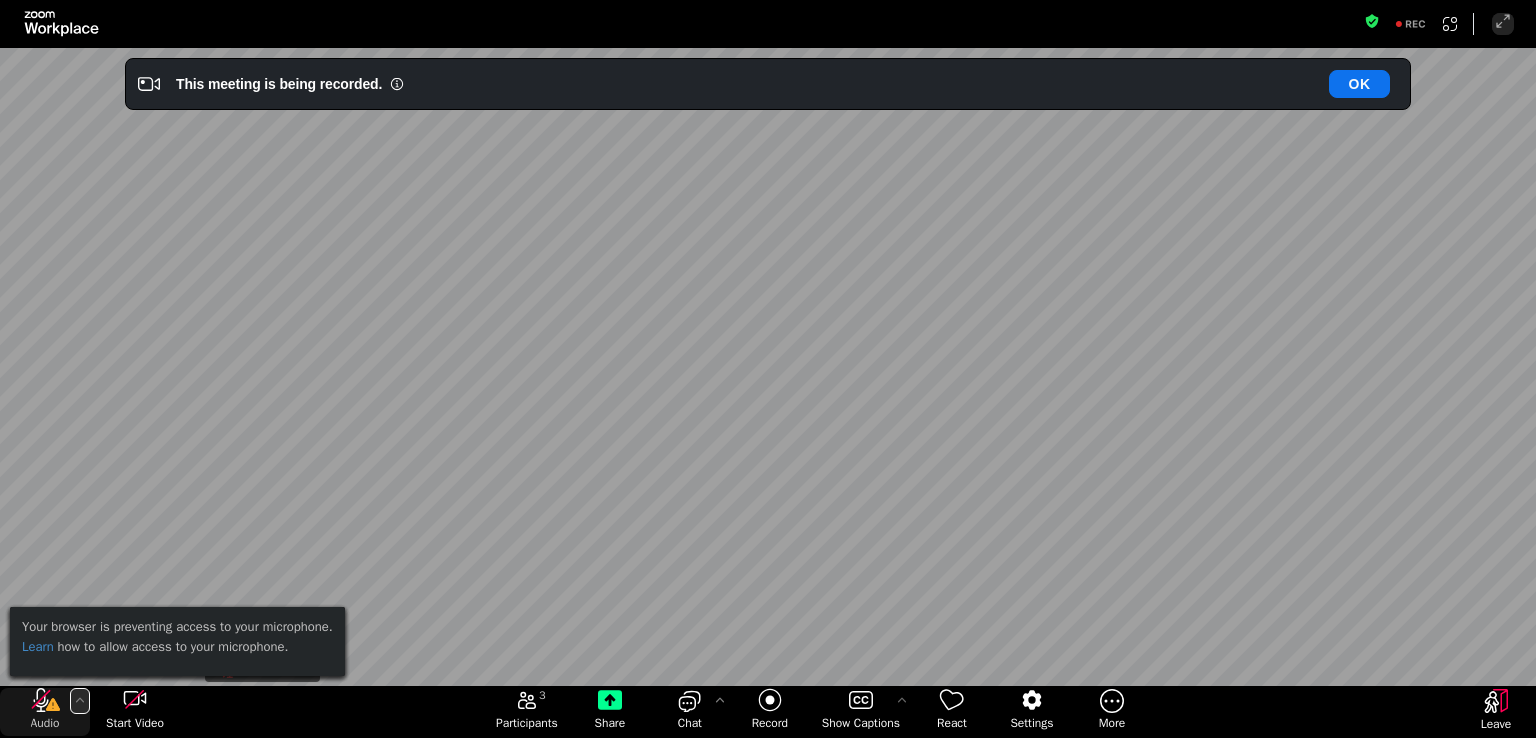 click 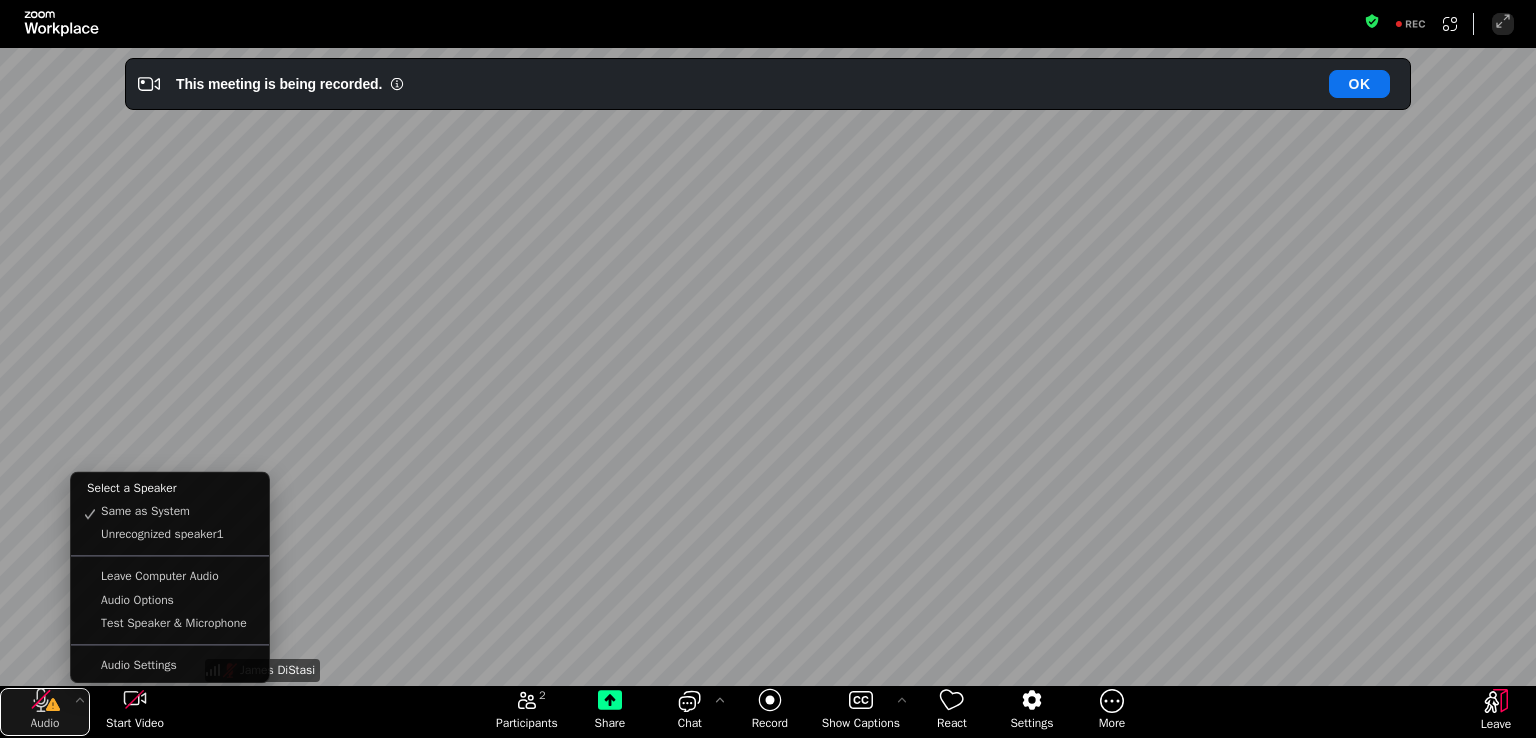 click 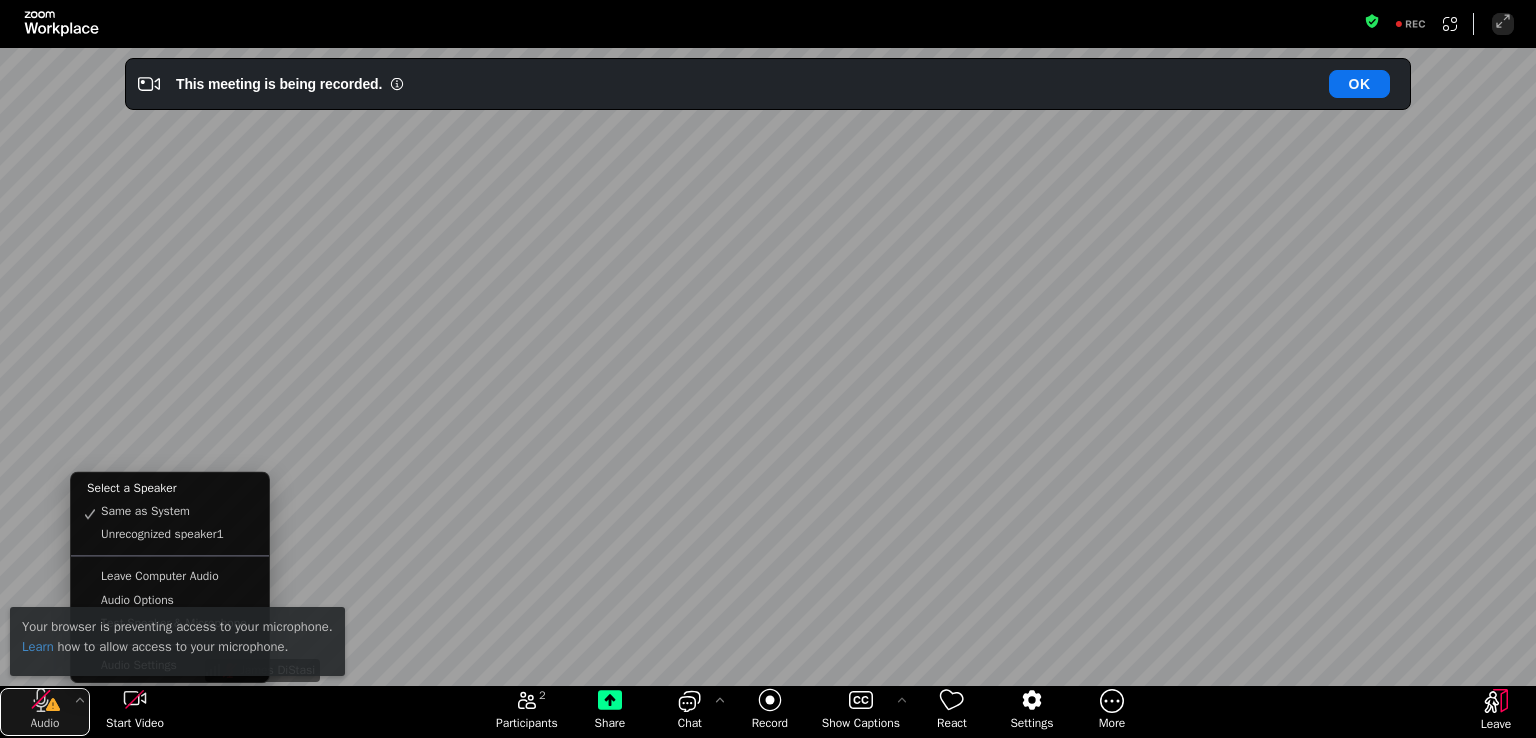 click 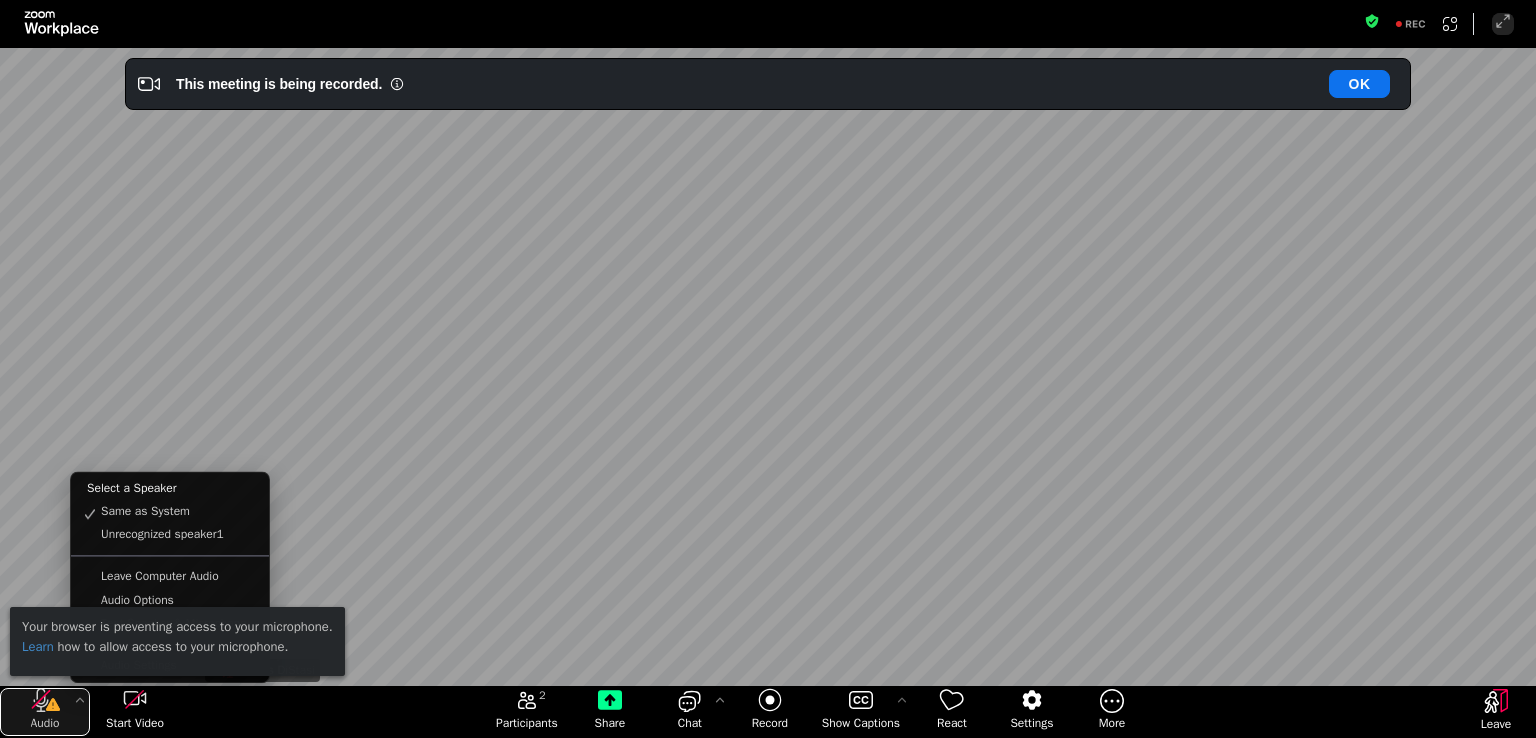 click 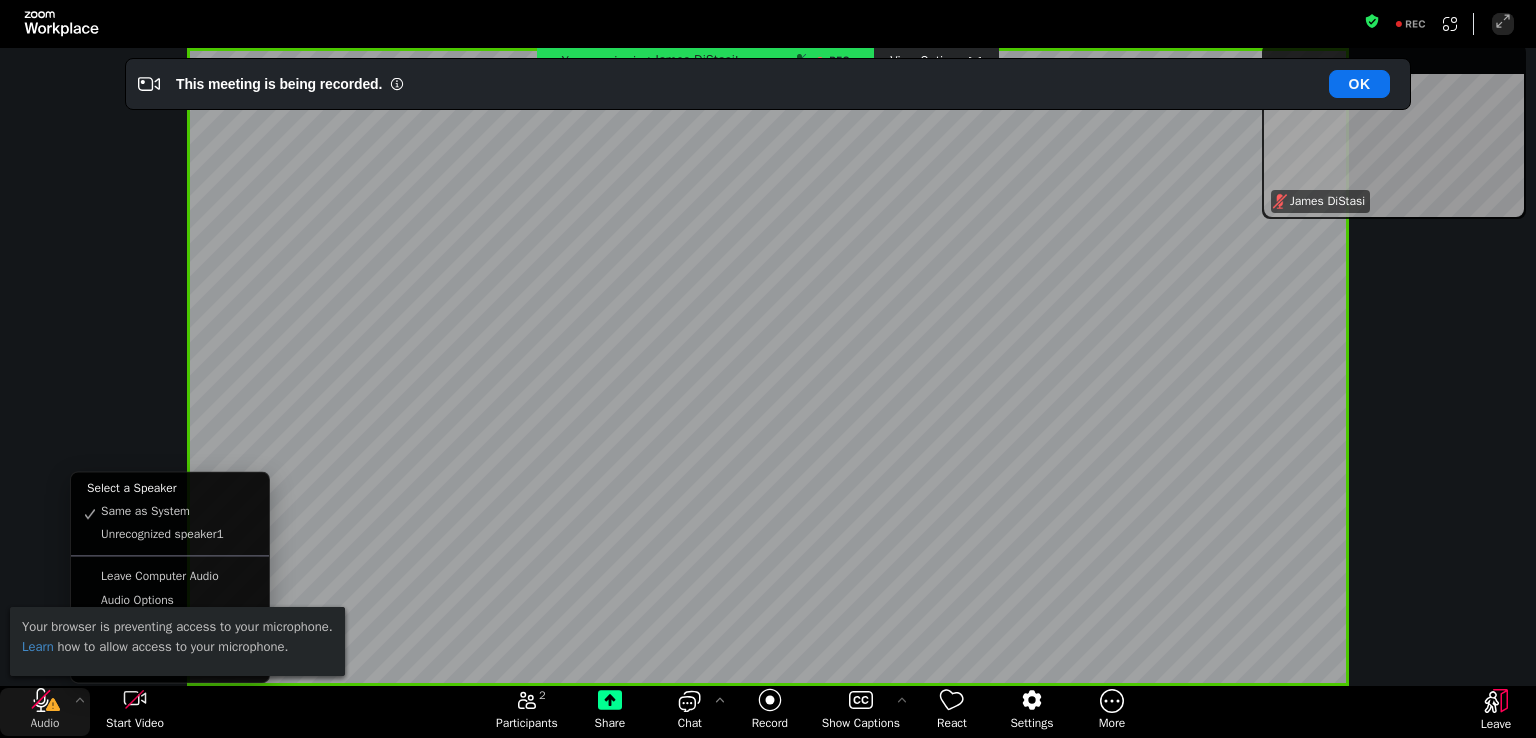 click on "Your browser is preventing access to your microphone. Learn   how to allow access to your microphone." at bounding box center (177, 641) 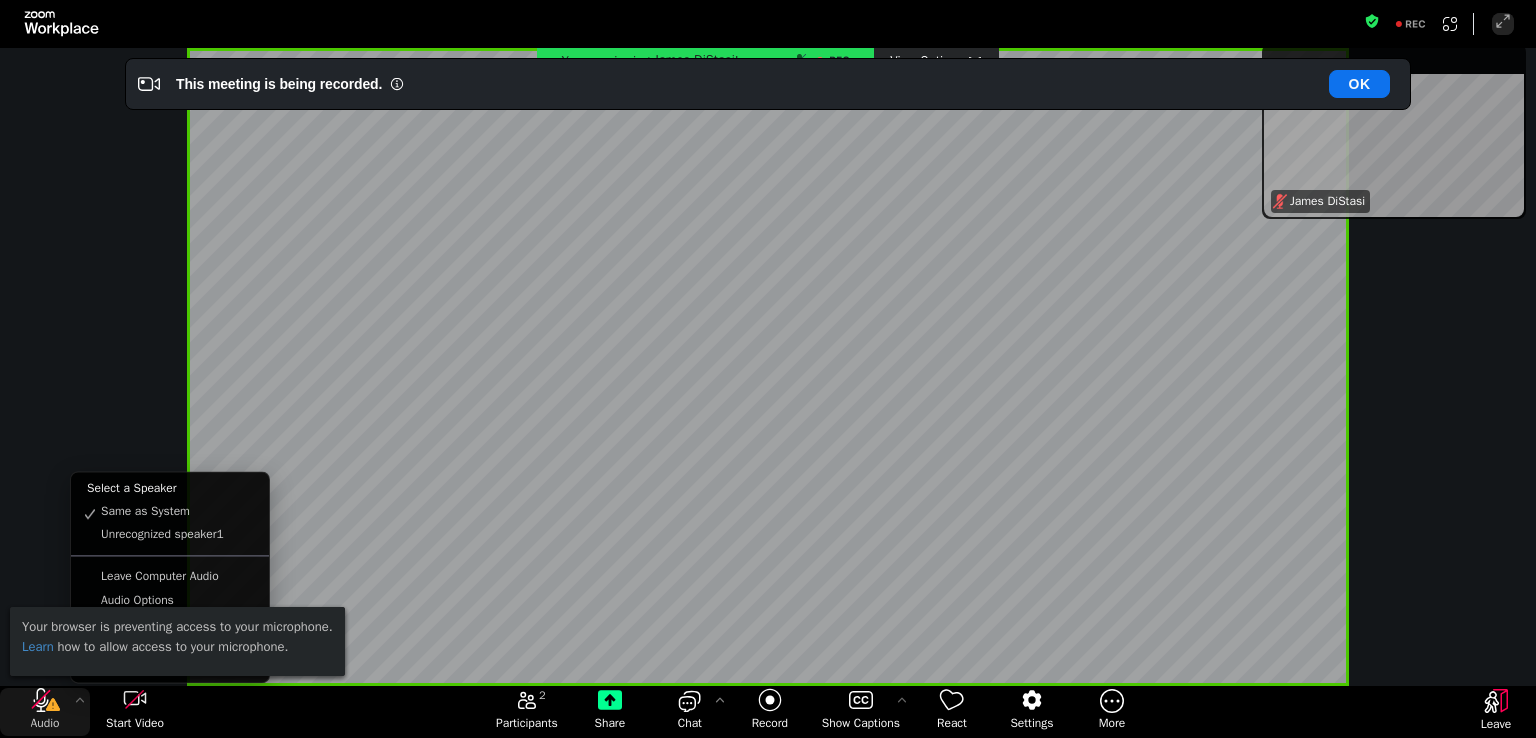 drag, startPoint x: 241, startPoint y: 492, endPoint x: 28, endPoint y: 524, distance: 215.39035 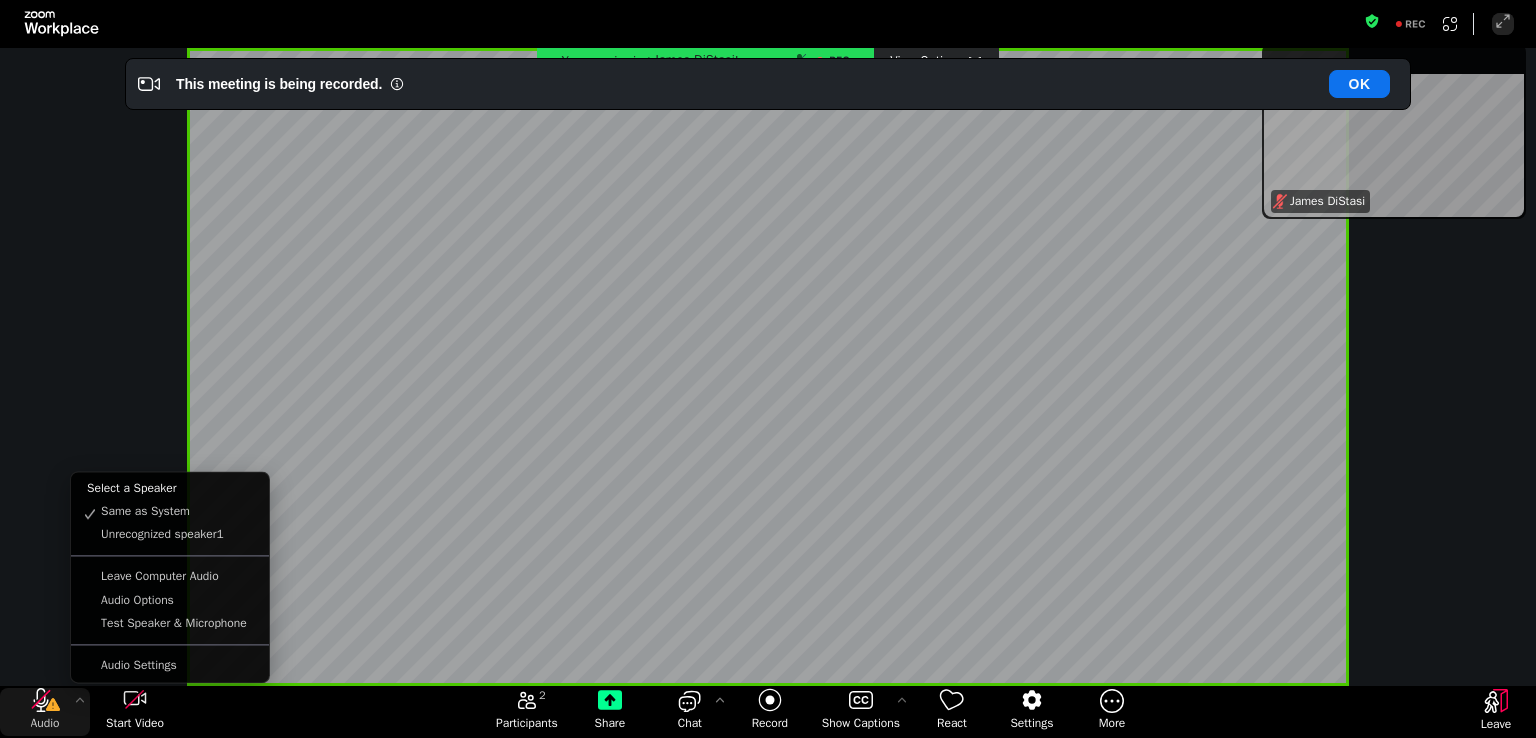 drag, startPoint x: 178, startPoint y: 495, endPoint x: 200, endPoint y: 776, distance: 281.8599 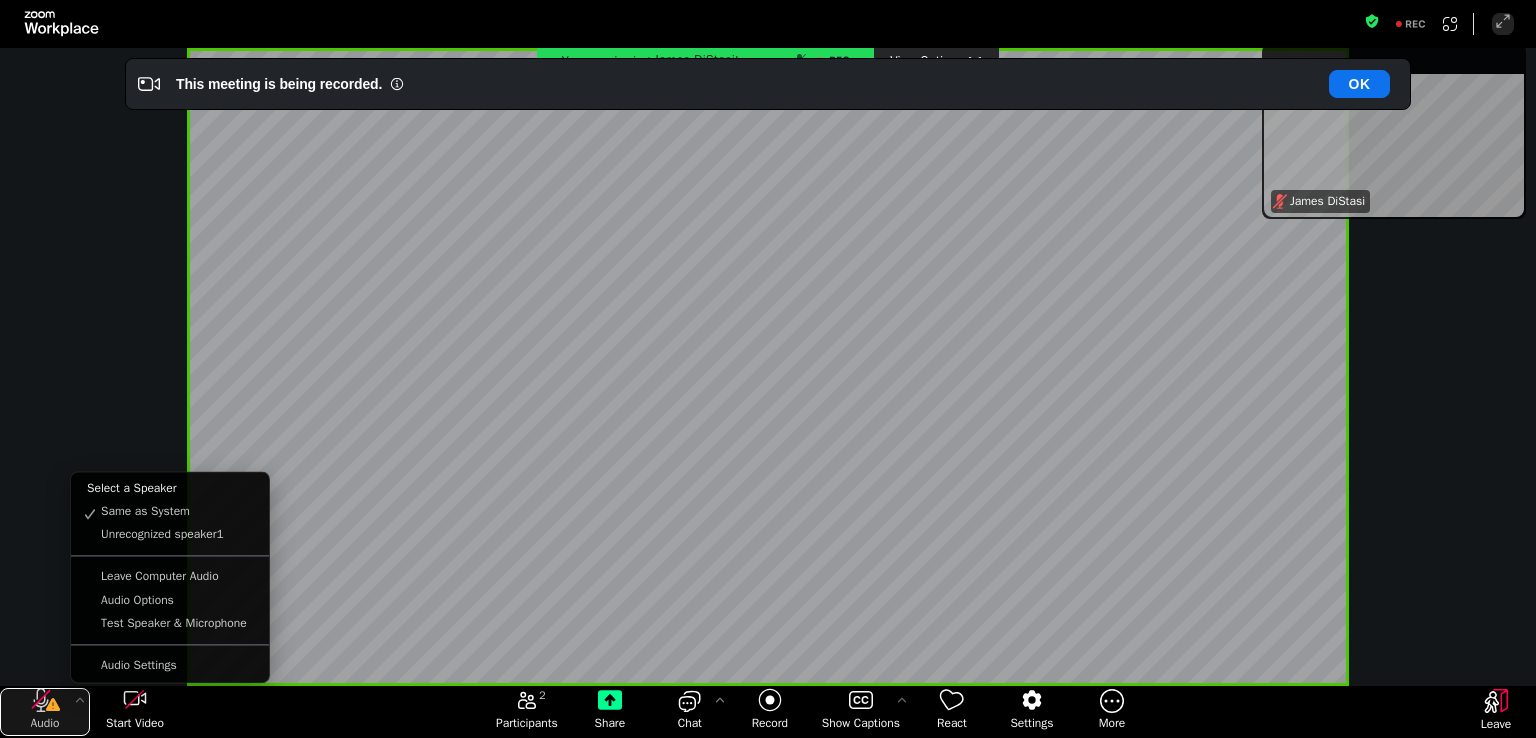 click at bounding box center (45, 700) 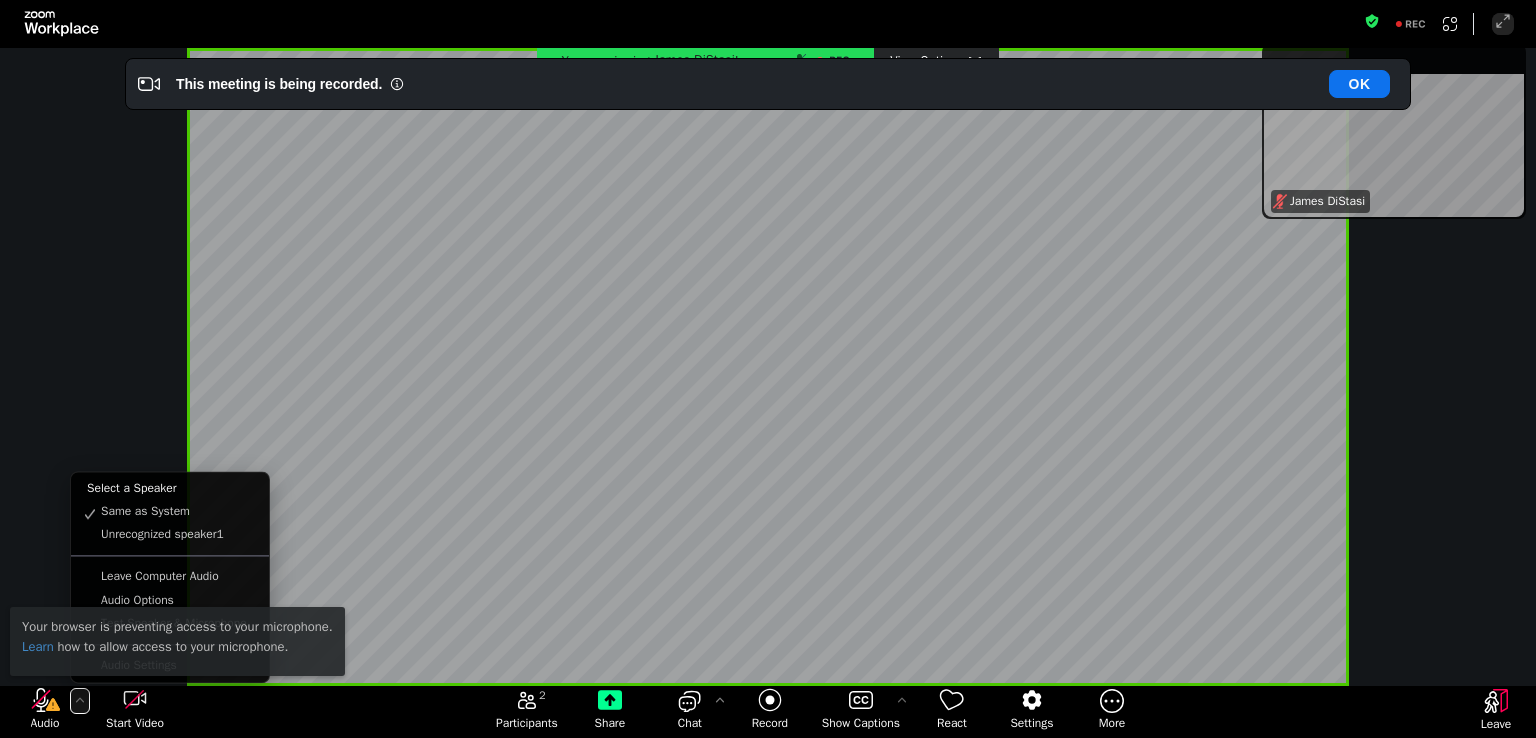 click 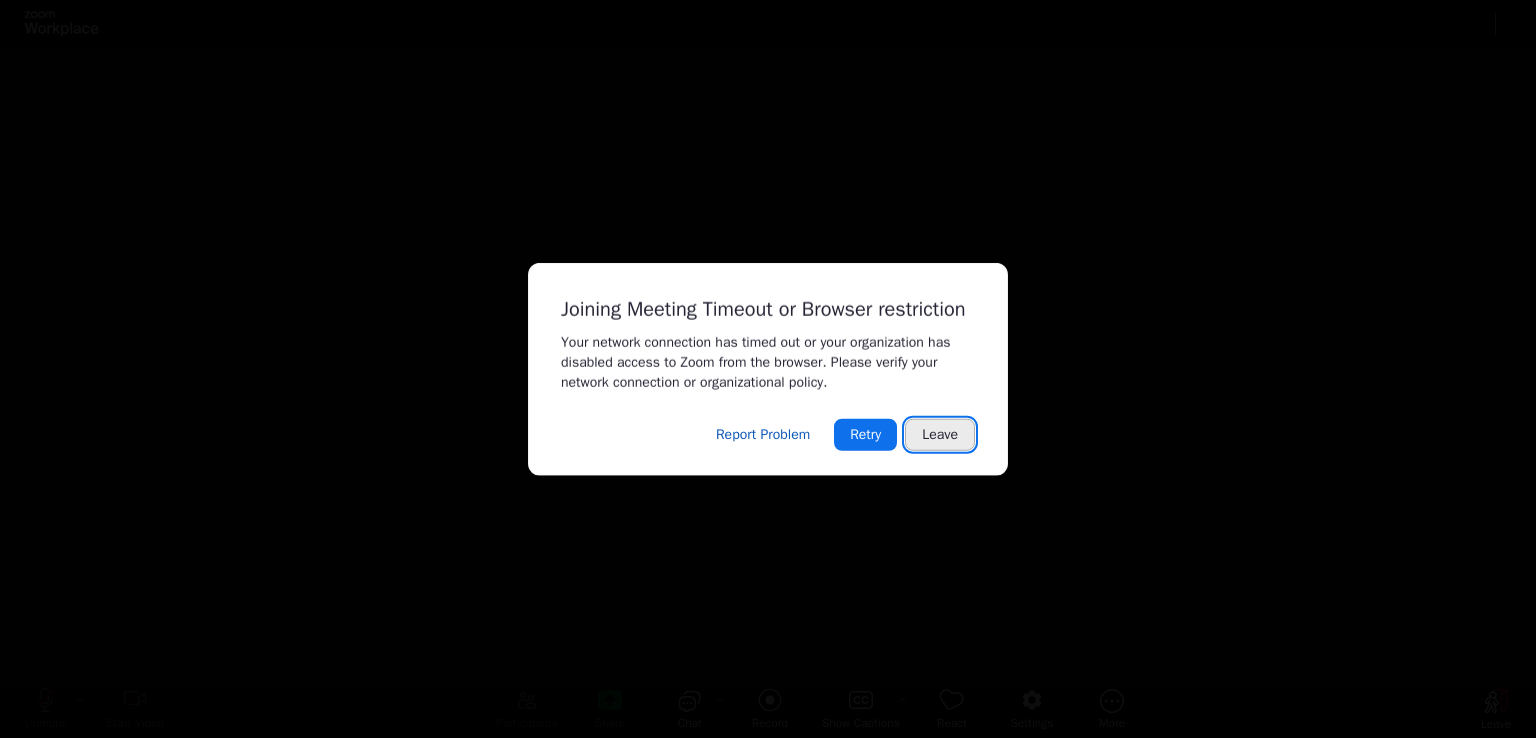 click on "Leave" at bounding box center [940, 434] 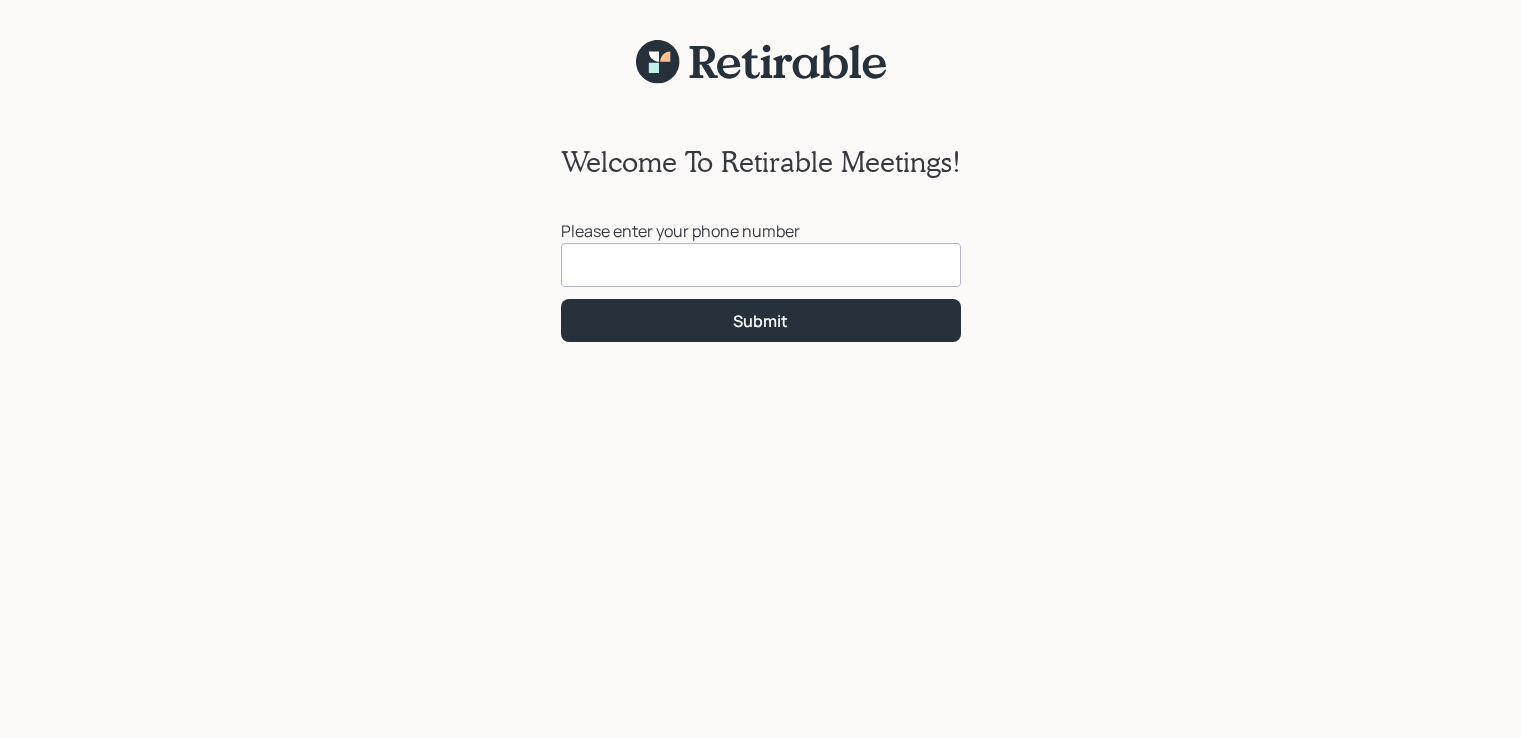 scroll, scrollTop: 0, scrollLeft: 0, axis: both 